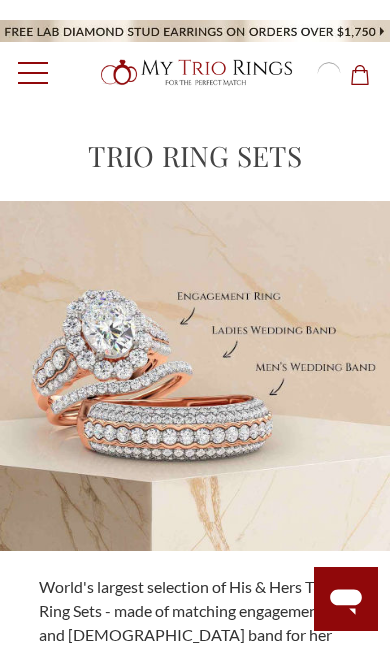 scroll, scrollTop: 0, scrollLeft: 0, axis: both 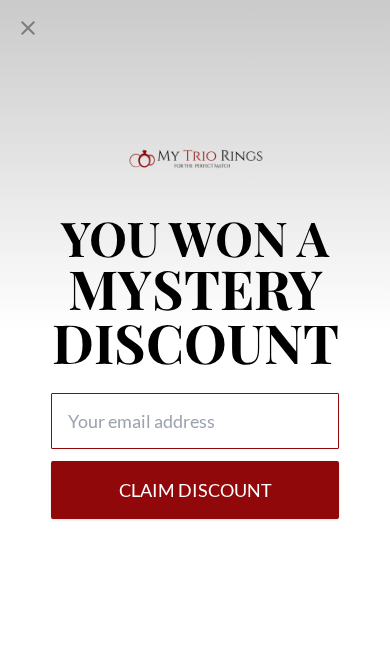 click at bounding box center (195, 421) 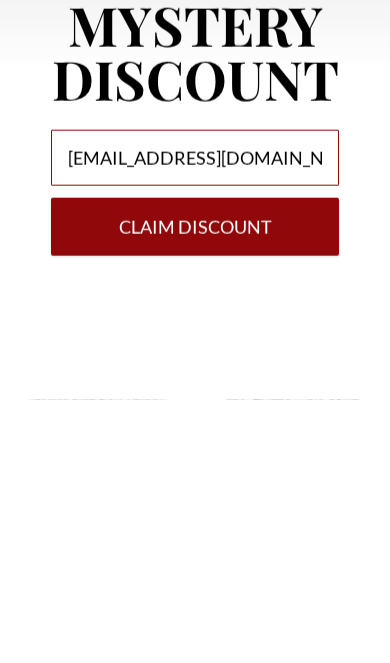 type on "[EMAIL_ADDRESS][DOMAIN_NAME]" 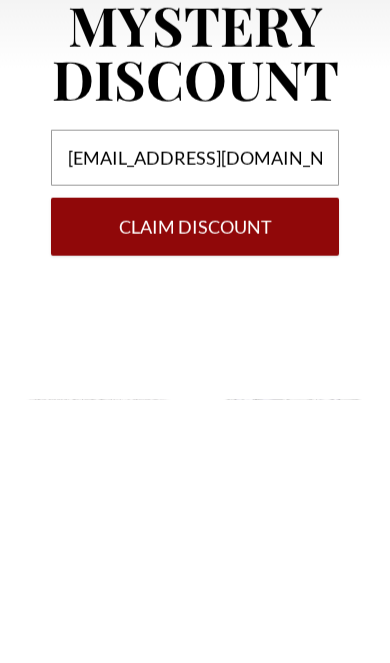 click on "Claim DISCOUNT" at bounding box center [195, 490] 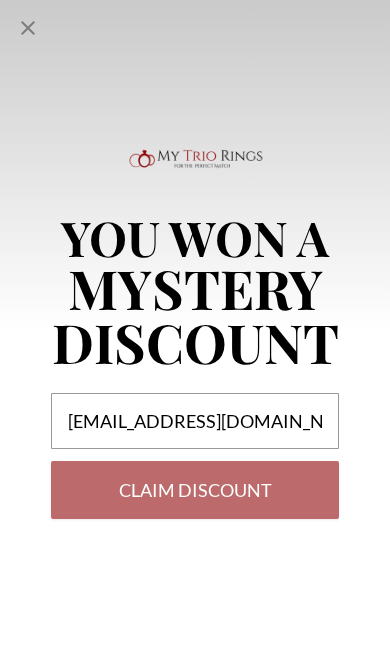 select on "US" 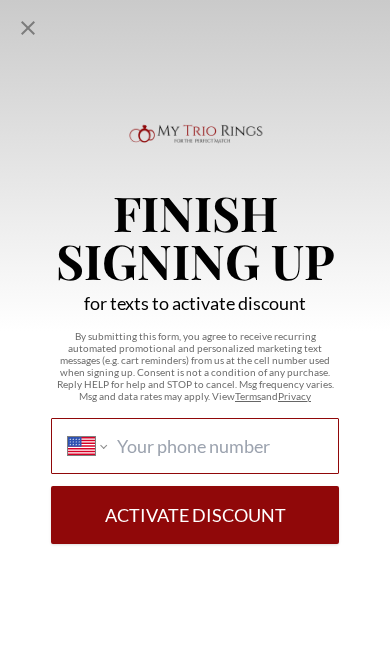 click on "International [GEOGRAPHIC_DATA] [GEOGRAPHIC_DATA] [GEOGRAPHIC_DATA] [GEOGRAPHIC_DATA] [US_STATE] [GEOGRAPHIC_DATA] [GEOGRAPHIC_DATA] [GEOGRAPHIC_DATA] [GEOGRAPHIC_DATA] [GEOGRAPHIC_DATA] [GEOGRAPHIC_DATA] [GEOGRAPHIC_DATA] [DATE][GEOGRAPHIC_DATA] [GEOGRAPHIC_DATA] [GEOGRAPHIC_DATA] [GEOGRAPHIC_DATA] [GEOGRAPHIC_DATA] [GEOGRAPHIC_DATA] [GEOGRAPHIC_DATA] [GEOGRAPHIC_DATA] [GEOGRAPHIC_DATA] [GEOGRAPHIC_DATA] [GEOGRAPHIC_DATA] [GEOGRAPHIC_DATA] [GEOGRAPHIC_DATA] [GEOGRAPHIC_DATA] [GEOGRAPHIC_DATA] [GEOGRAPHIC_DATA] [GEOGRAPHIC_DATA] [GEOGRAPHIC_DATA] [GEOGRAPHIC_DATA] [GEOGRAPHIC_DATA] [GEOGRAPHIC_DATA] [GEOGRAPHIC_DATA] [GEOGRAPHIC_DATA] [GEOGRAPHIC_DATA] [GEOGRAPHIC_DATA] [GEOGRAPHIC_DATA] [GEOGRAPHIC_DATA] [GEOGRAPHIC_DATA] [GEOGRAPHIC_DATA] [GEOGRAPHIC_DATA] [GEOGRAPHIC_DATA] [GEOGRAPHIC_DATA] [GEOGRAPHIC_DATA] [GEOGRAPHIC_DATA] [GEOGRAPHIC_DATA] [GEOGRAPHIC_DATA] [GEOGRAPHIC_DATA] [GEOGRAPHIC_DATA] [GEOGRAPHIC_DATA], [GEOGRAPHIC_DATA] [GEOGRAPHIC_DATA] [GEOGRAPHIC_DATA] [GEOGRAPHIC_DATA] [GEOGRAPHIC_DATA] [GEOGRAPHIC_DATA] [GEOGRAPHIC_DATA] [GEOGRAPHIC_DATA] [GEOGRAPHIC_DATA] [GEOGRAPHIC_DATA] [GEOGRAPHIC_DATA] [GEOGRAPHIC_DATA] [GEOGRAPHIC_DATA] [GEOGRAPHIC_DATA] [GEOGRAPHIC_DATA] [GEOGRAPHIC_DATA] [GEOGRAPHIC_DATA] [GEOGRAPHIC_DATA] [GEOGRAPHIC_DATA] [GEOGRAPHIC_DATA] [GEOGRAPHIC_DATA] [US_STATE] [GEOGRAPHIC_DATA] [GEOGRAPHIC_DATA] [GEOGRAPHIC_DATA] [GEOGRAPHIC_DATA] [GEOGRAPHIC_DATA] [GEOGRAPHIC_DATA] [GEOGRAPHIC_DATA] [US_STATE] [GEOGRAPHIC_DATA] [GEOGRAPHIC_DATA] [GEOGRAPHIC_DATA] [GEOGRAPHIC_DATA] [GEOGRAPHIC_DATA] [GEOGRAPHIC_DATA] [GEOGRAPHIC_DATA] [US_STATE] [GEOGRAPHIC_DATA]" at bounding box center (219, 446) 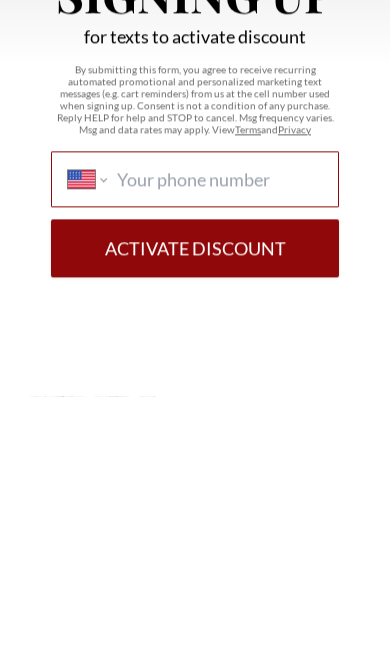 type on "[PHONE_NUMBER]" 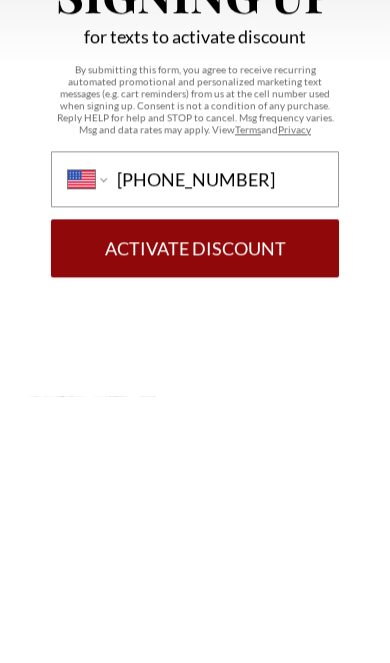 scroll, scrollTop: 1962, scrollLeft: 0, axis: vertical 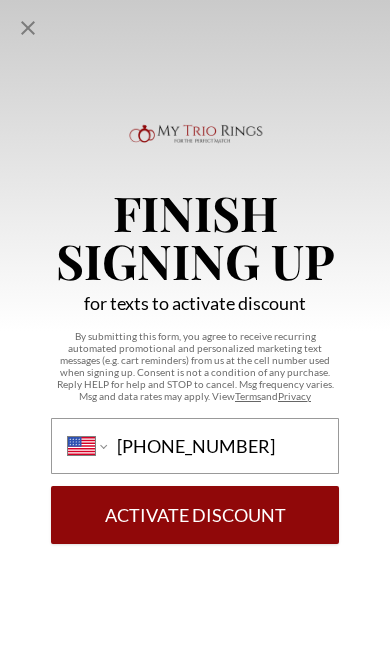 click on "Activate Discount" at bounding box center (195, 515) 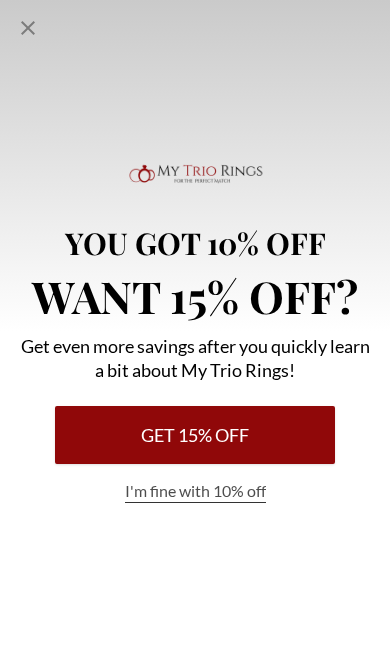 click on "Get 15% Off" at bounding box center [195, 435] 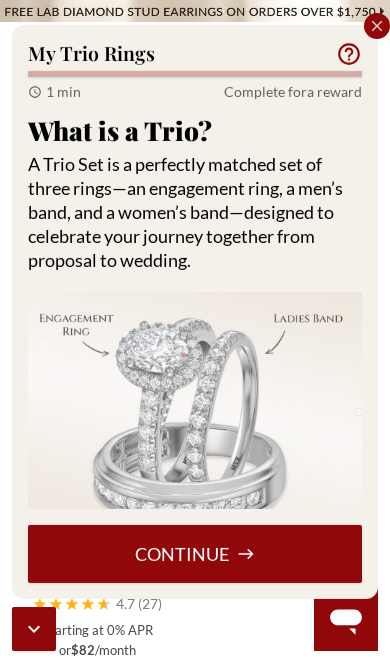 scroll, scrollTop: 2003, scrollLeft: 0, axis: vertical 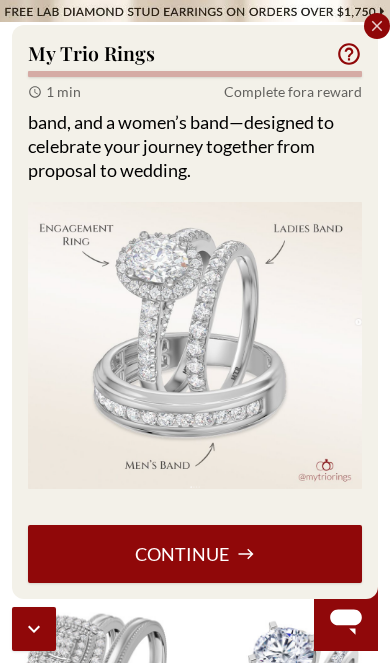 click 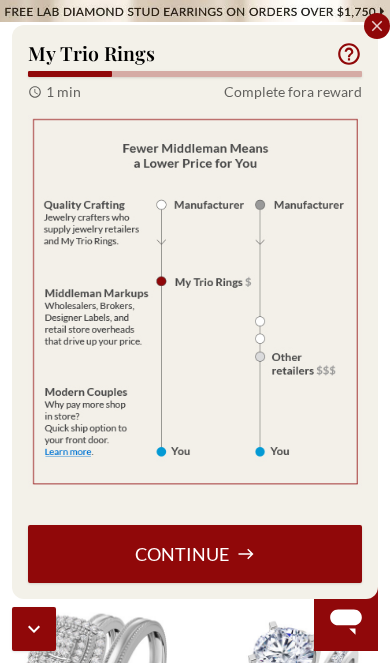 scroll, scrollTop: 184, scrollLeft: 0, axis: vertical 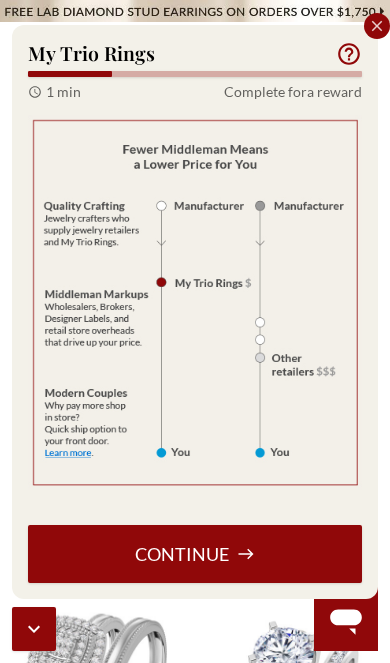 click on "Continue" at bounding box center (195, 554) 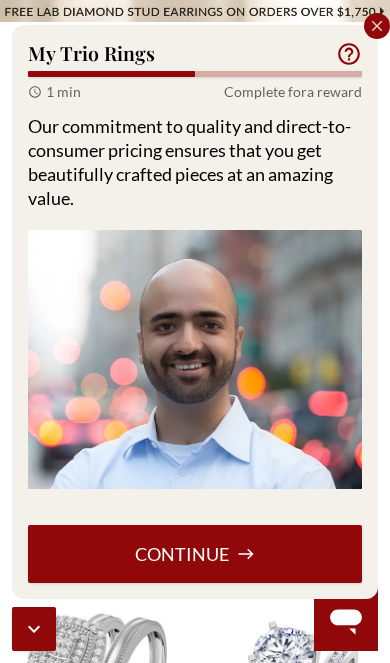 scroll, scrollTop: 190, scrollLeft: 0, axis: vertical 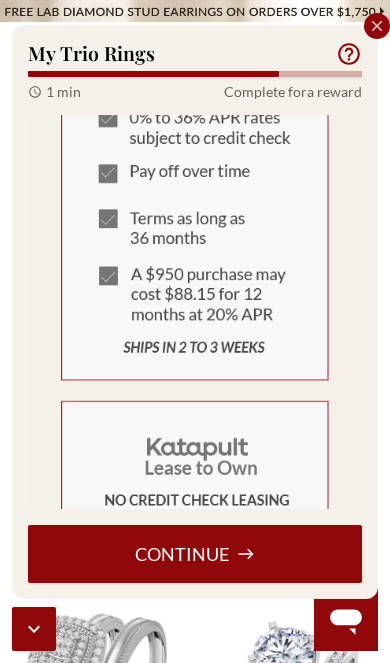 click on "Continue" at bounding box center [195, 554] 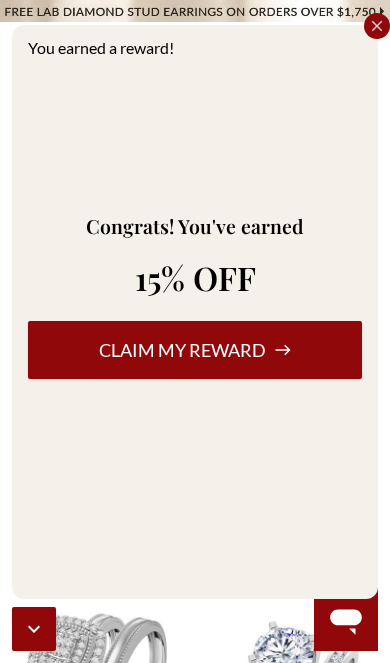click on "Claim my reward" at bounding box center (195, 350) 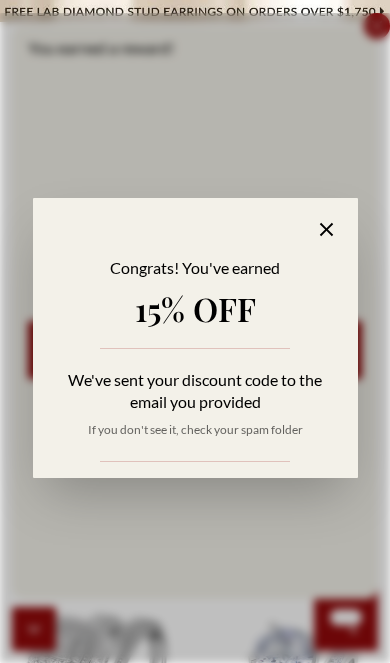 click on "Congrats! You've earned 15% OFF We've sent your discount code to the email you provided If you don't see it, check your spam folder" at bounding box center [195, 338] 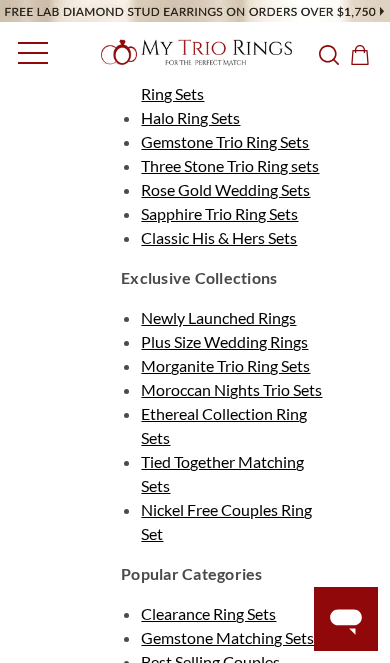 scroll, scrollTop: 4861, scrollLeft: 0, axis: vertical 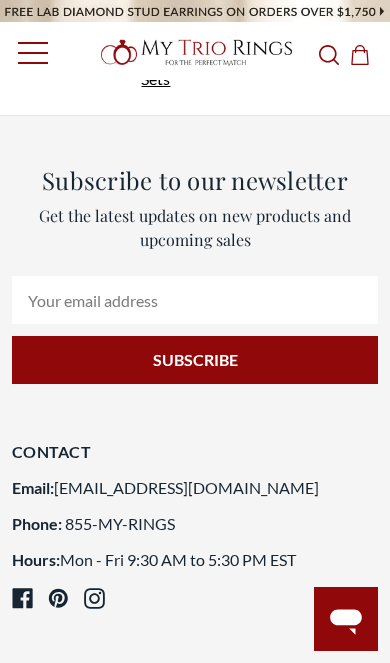 click 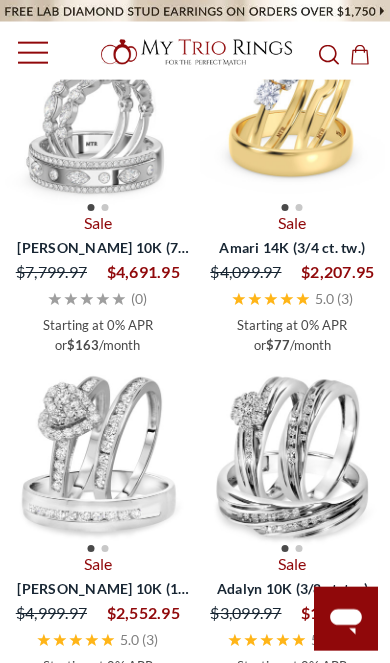 scroll, scrollTop: 3001, scrollLeft: 0, axis: vertical 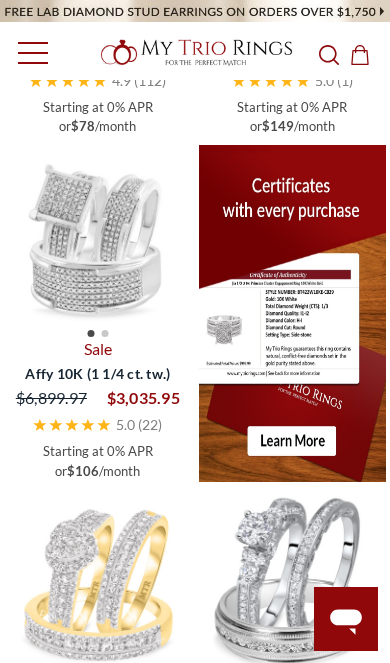click at bounding box center [98, -447] 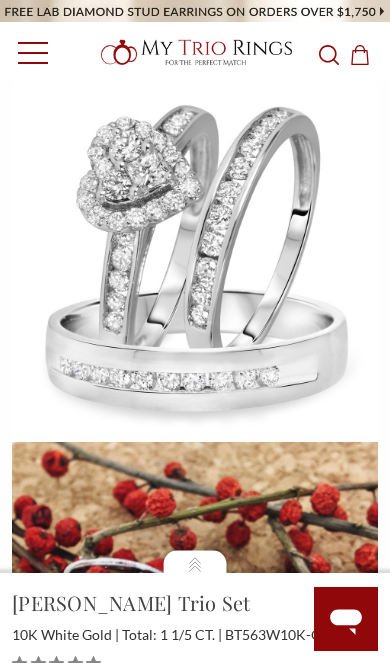 scroll, scrollTop: 0, scrollLeft: 0, axis: both 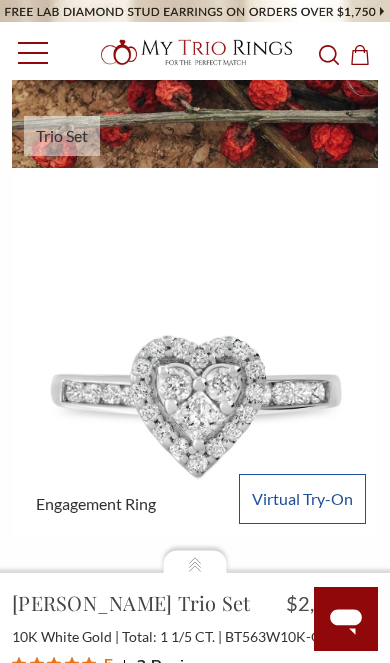 click on "Virtual Try-On" at bounding box center (302, 499) 